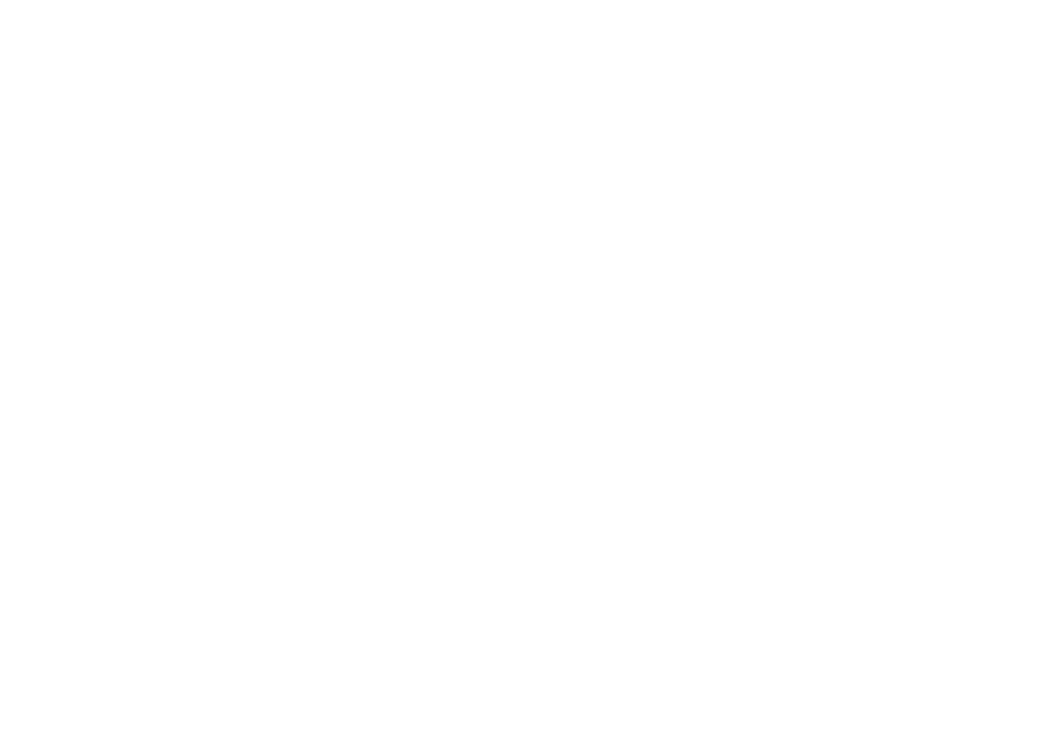 scroll, scrollTop: 0, scrollLeft: 0, axis: both 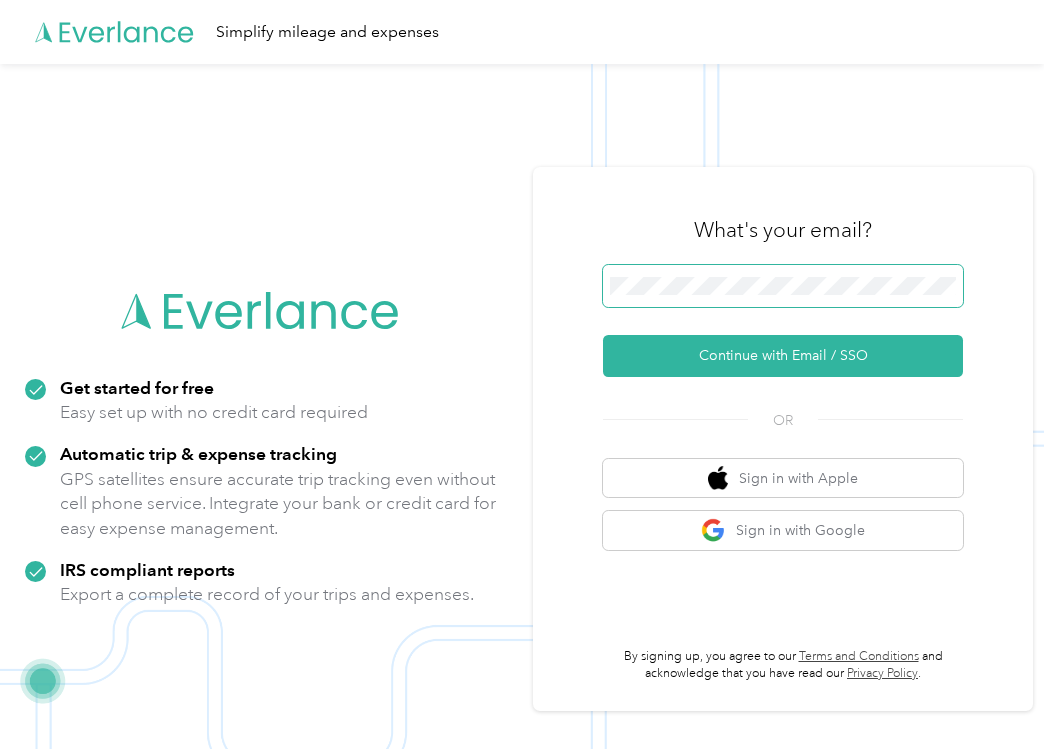 click at bounding box center (783, 286) 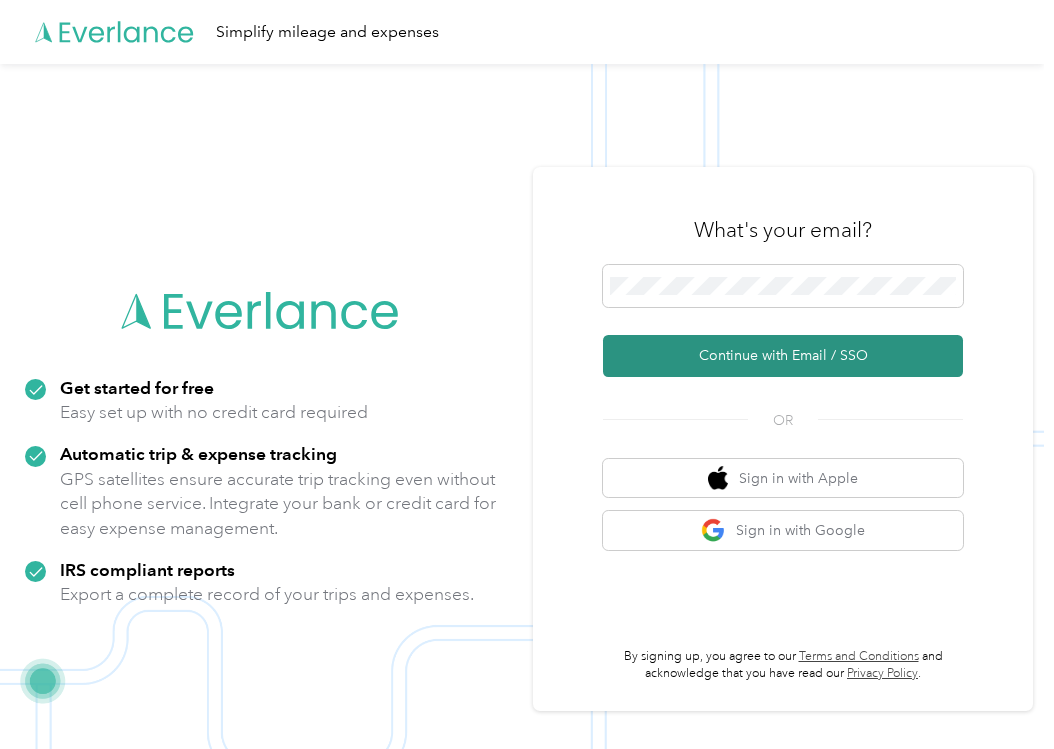 click on "Continue with Email / SSO" at bounding box center (783, 356) 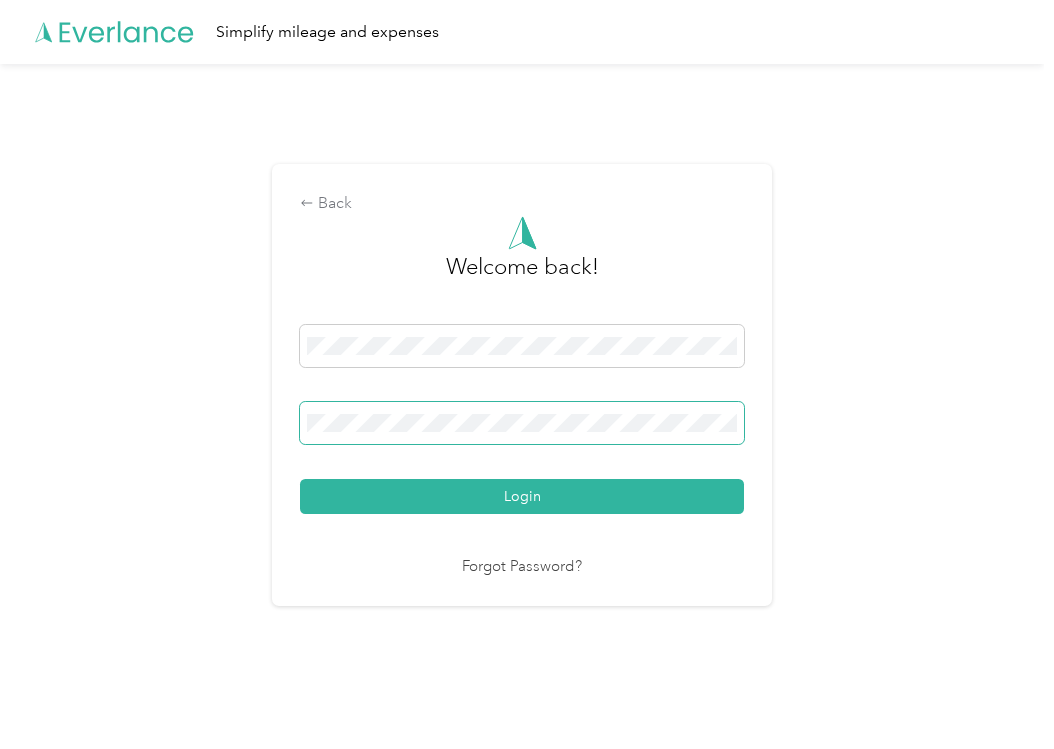 click on "Login" at bounding box center [522, 496] 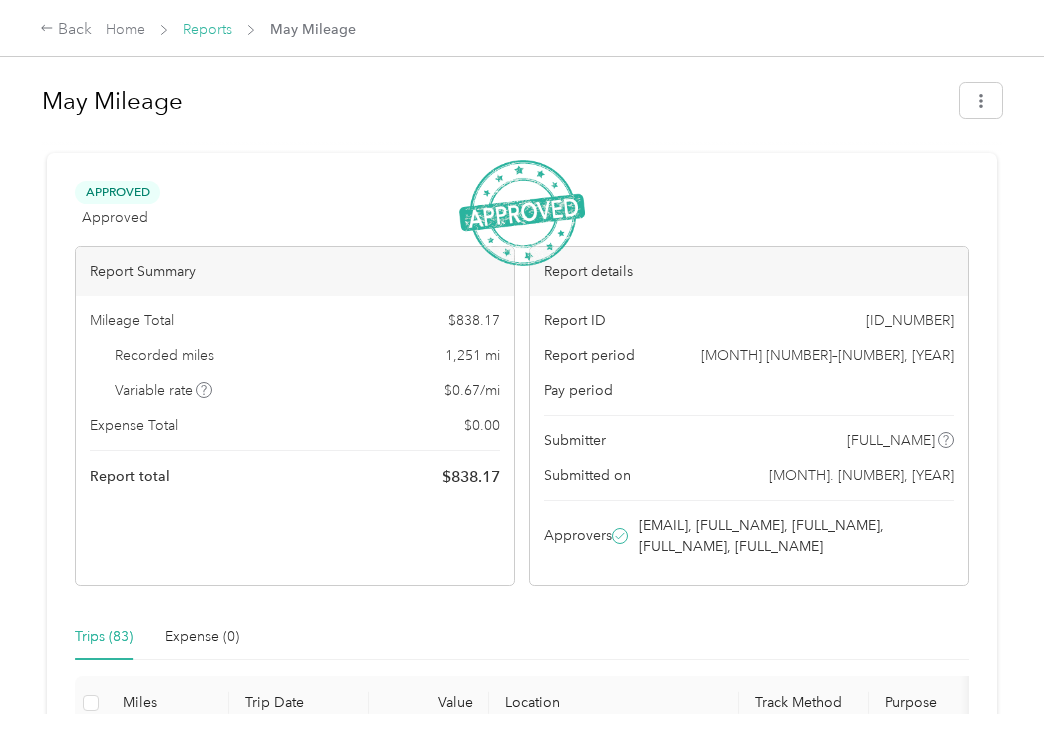 click on "Reports" at bounding box center [207, 29] 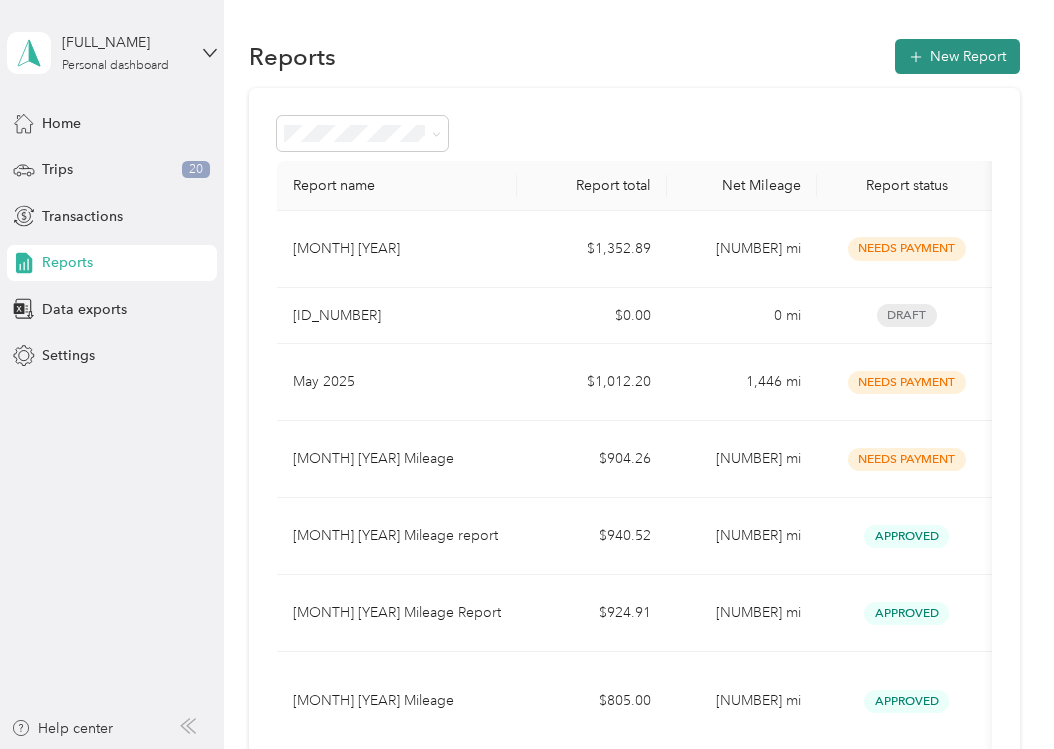 click on "New Report" at bounding box center (957, 56) 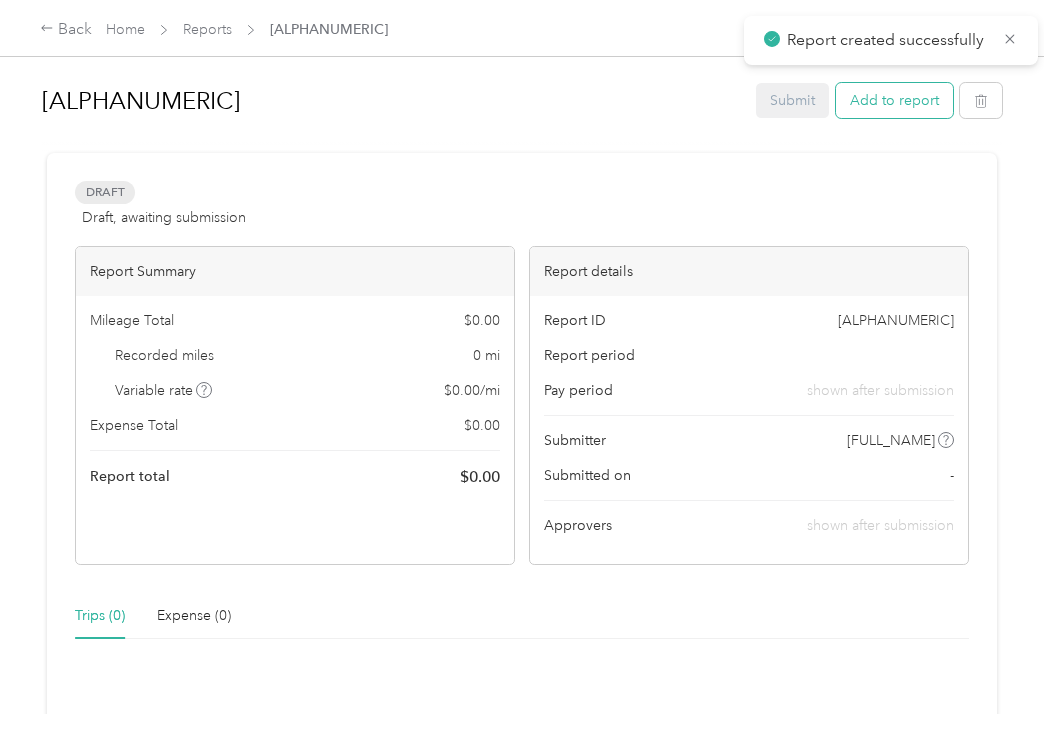 click on "Add to report" at bounding box center (894, 100) 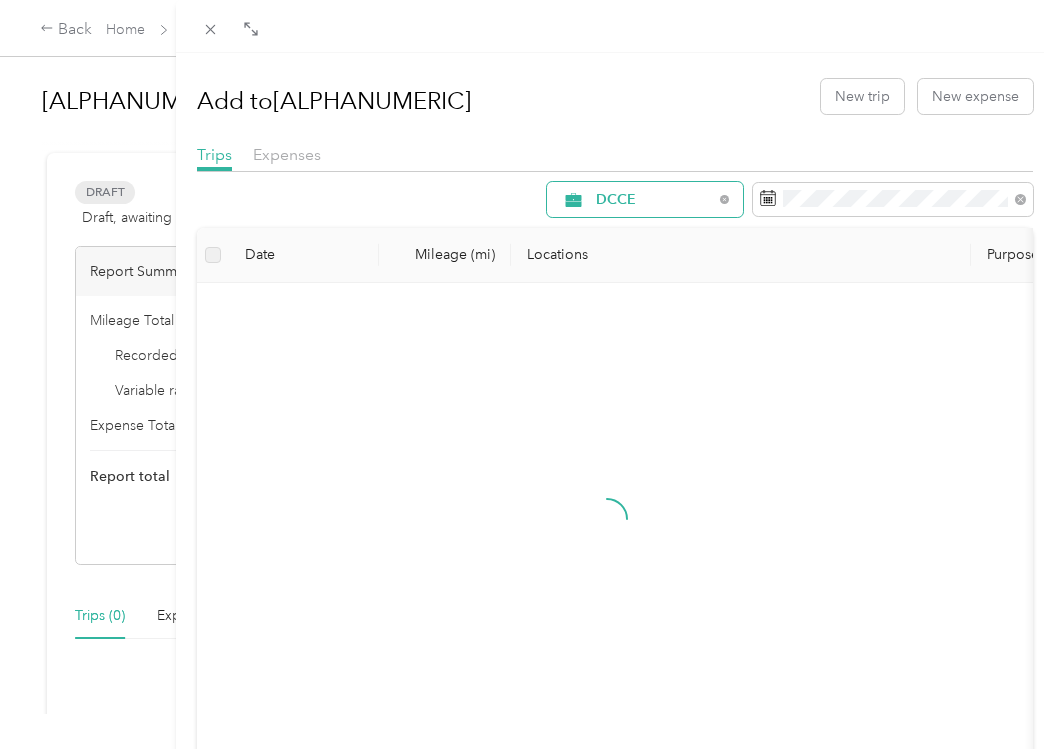 click on "DCCE" at bounding box center (645, 199) 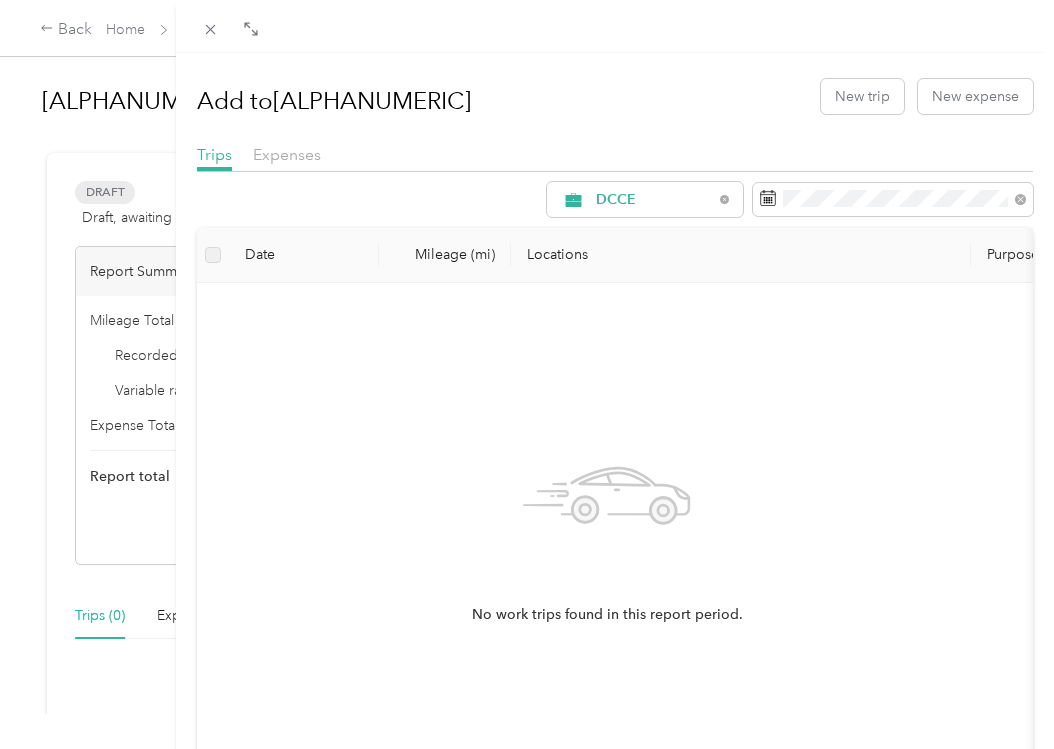 click on "[LAST]" at bounding box center [647, 330] 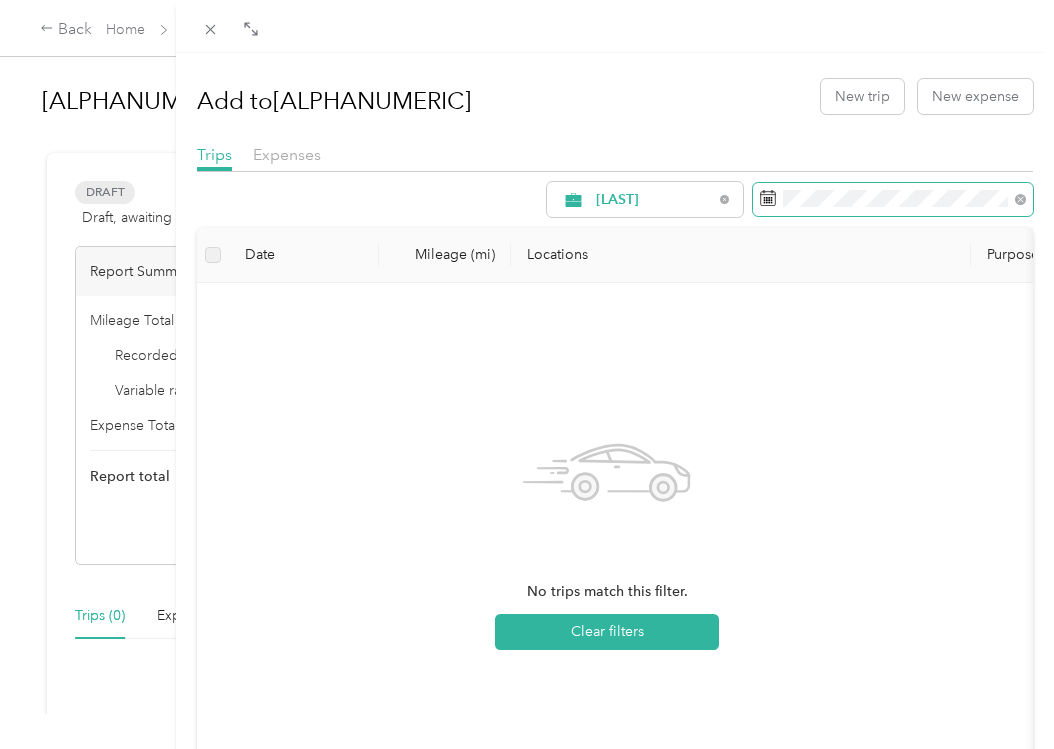 click at bounding box center (893, 200) 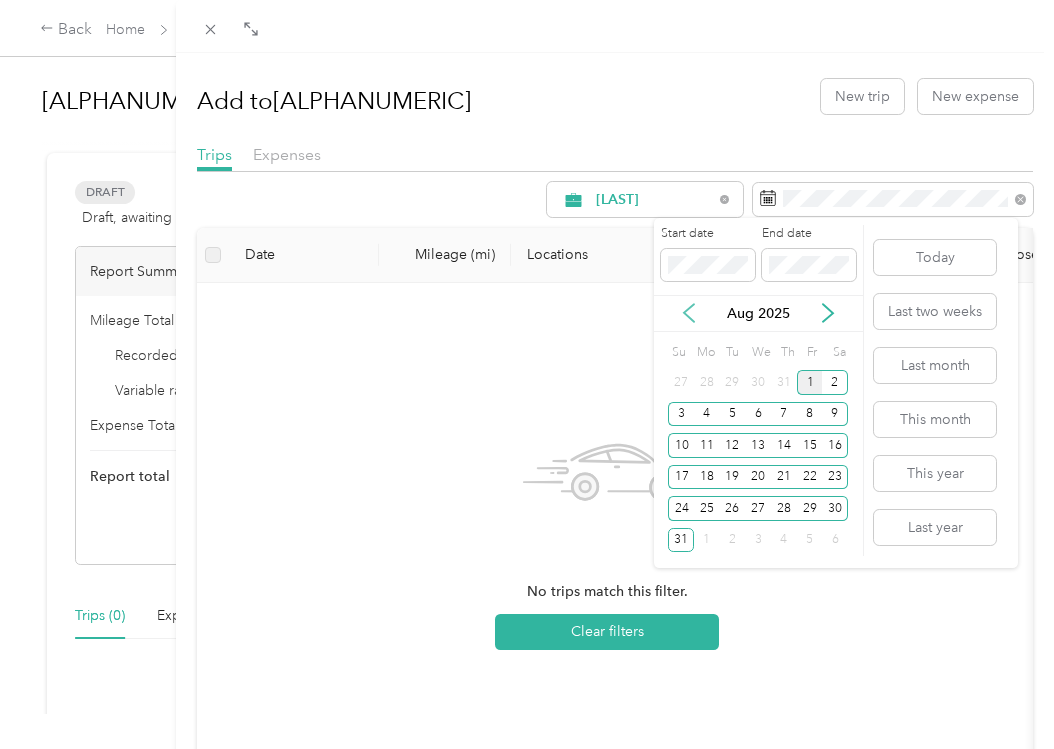 click 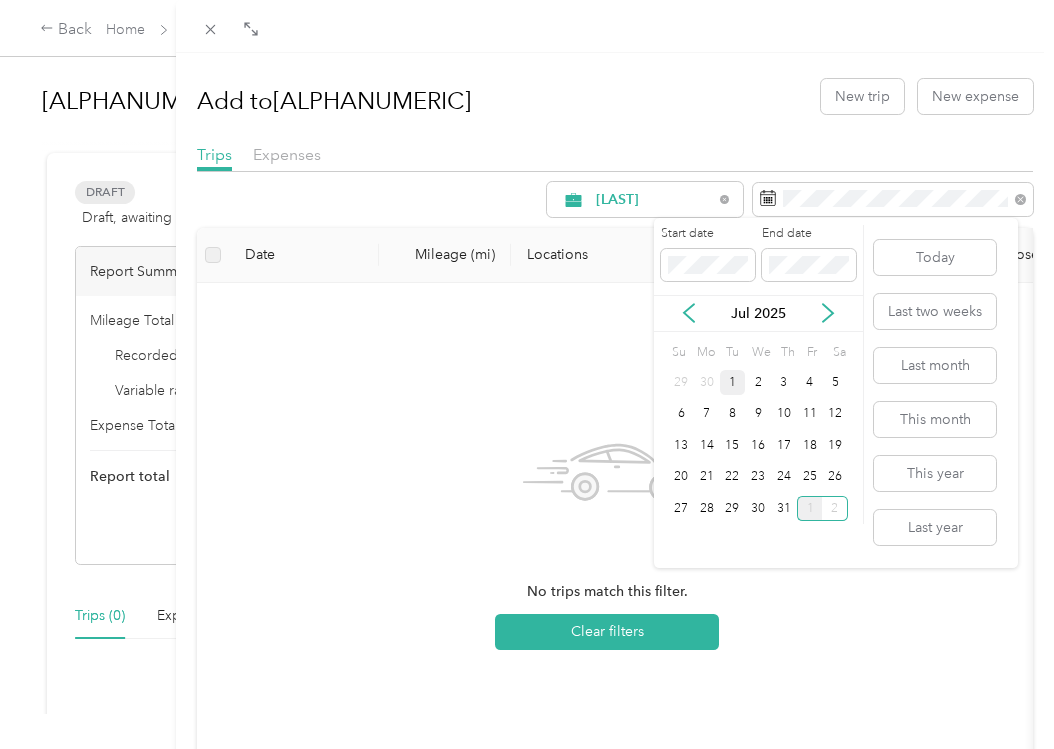 click on "1" at bounding box center (733, 382) 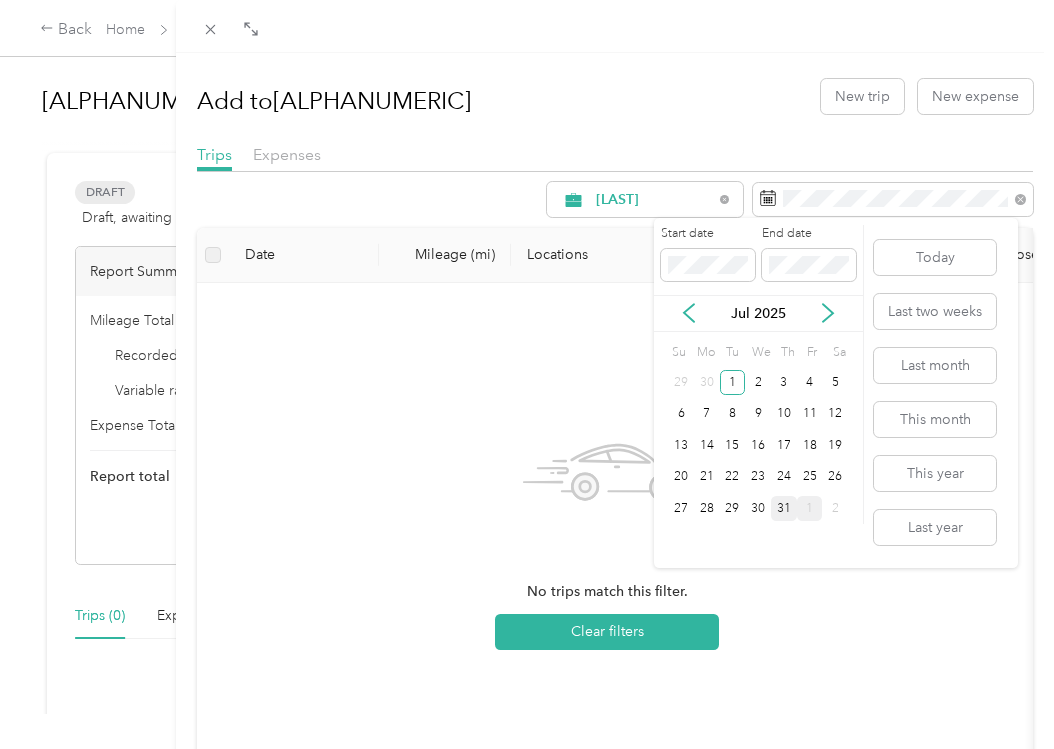click on "31" at bounding box center (784, 508) 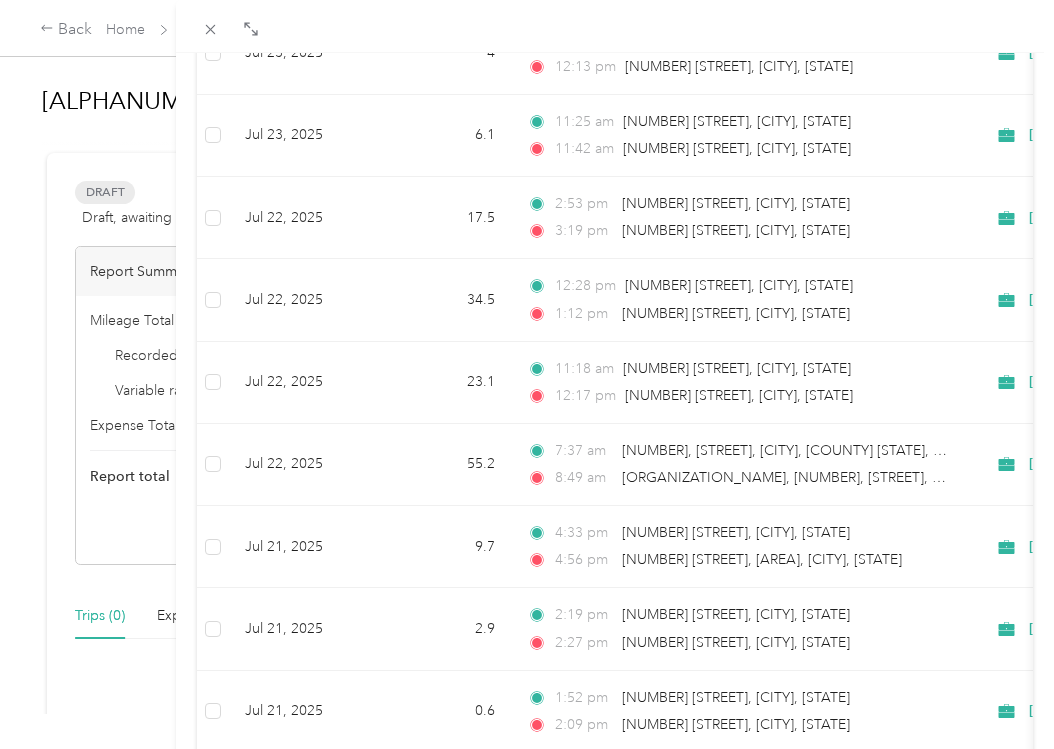 scroll, scrollTop: 1750, scrollLeft: 0, axis: vertical 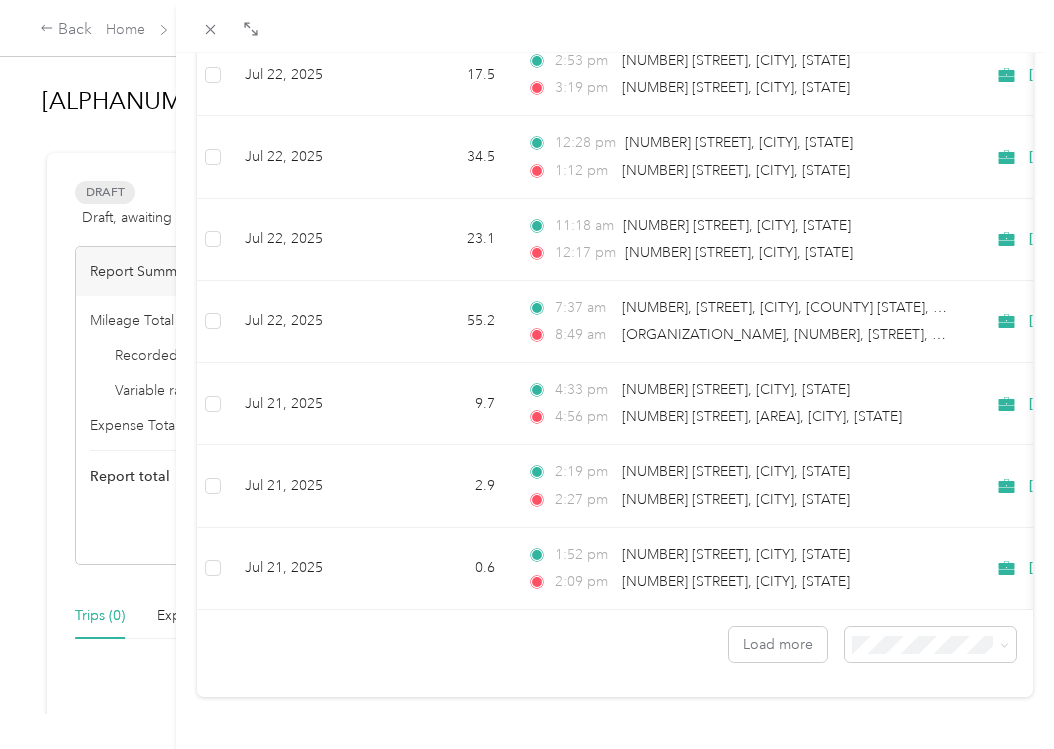 click on "100 per load" at bounding box center (915, 585) 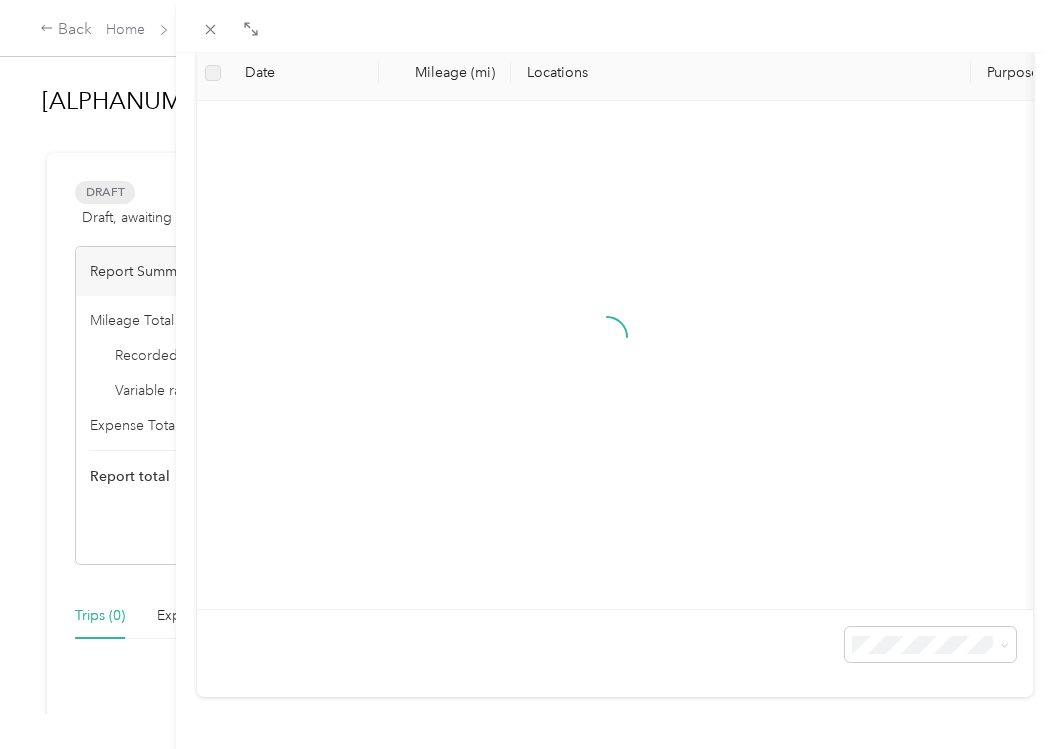 scroll, scrollTop: 211, scrollLeft: 0, axis: vertical 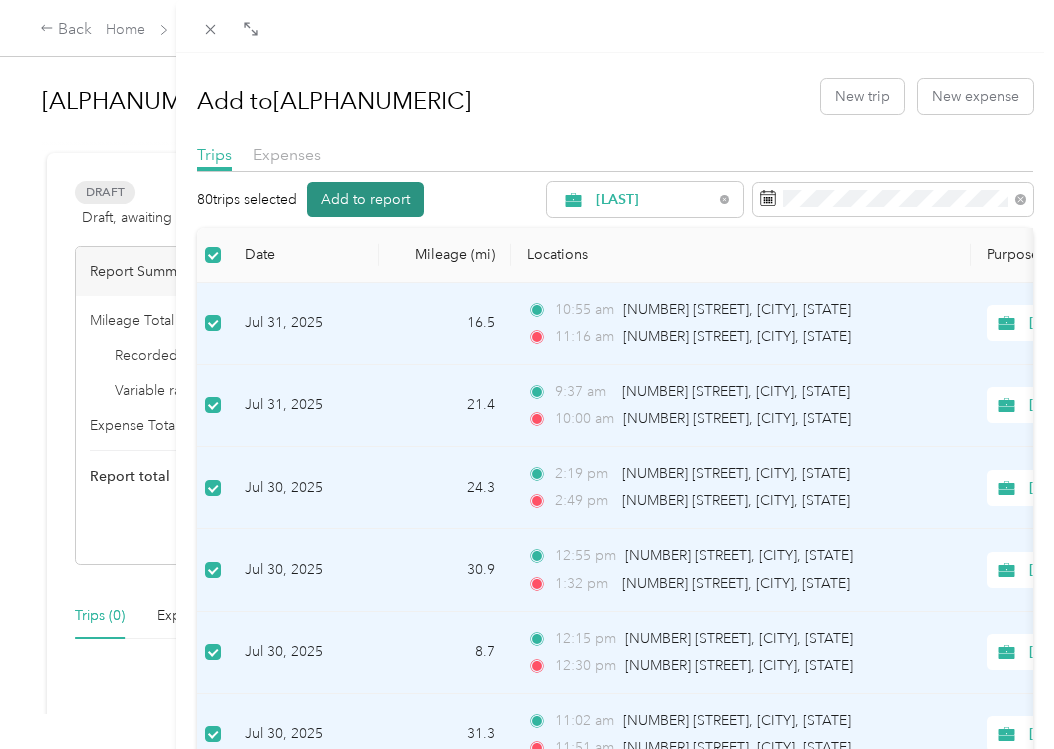 click on "Add to report" at bounding box center [365, 199] 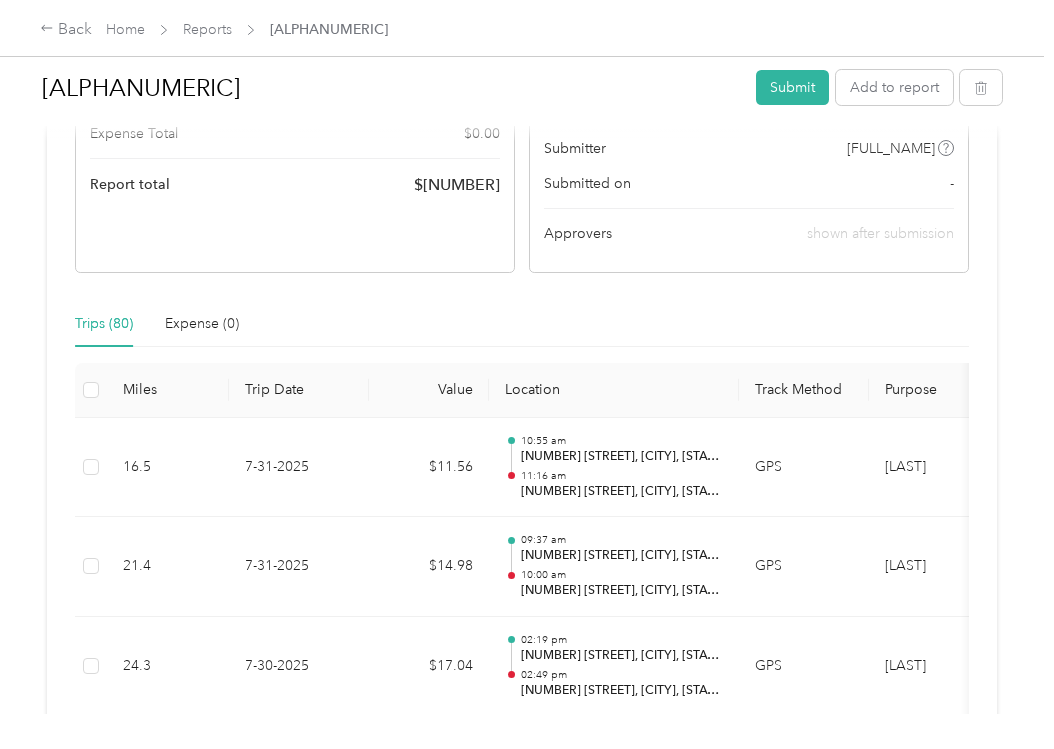 scroll, scrollTop: 0, scrollLeft: 0, axis: both 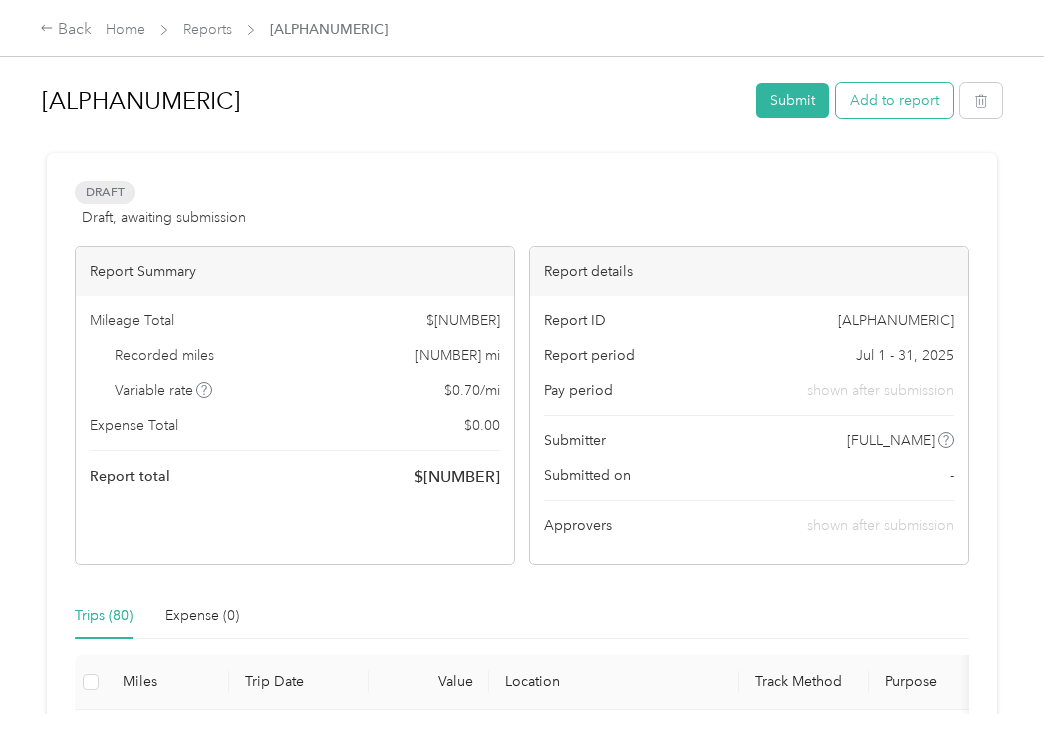 click on "Add to report" at bounding box center (894, 100) 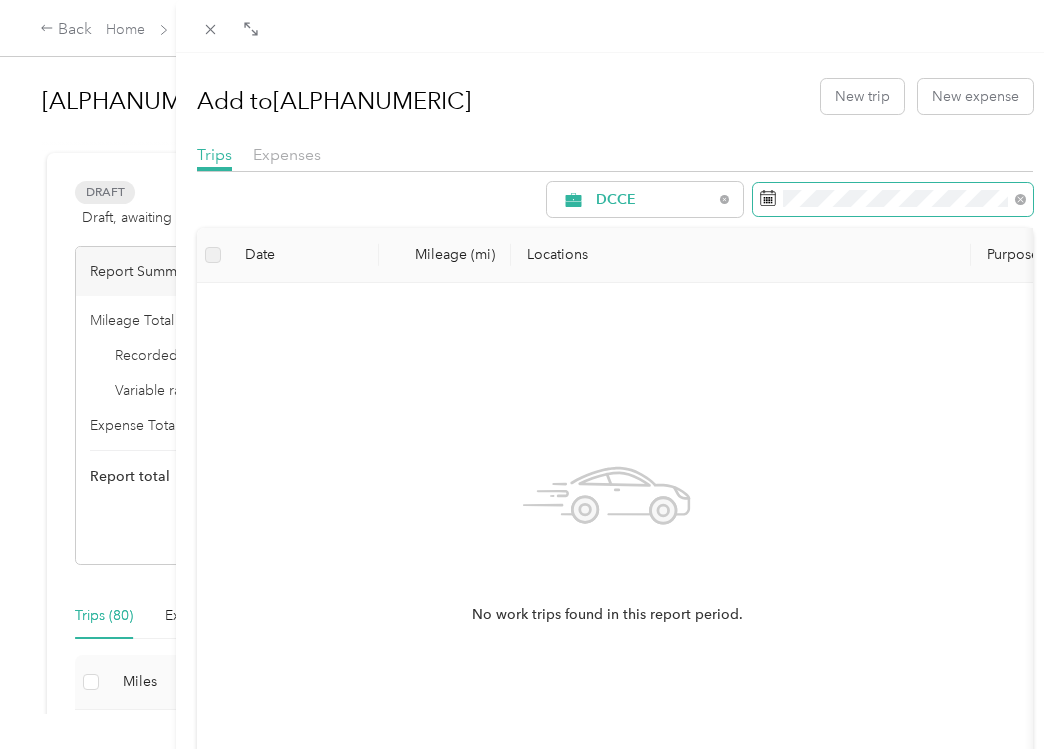 click 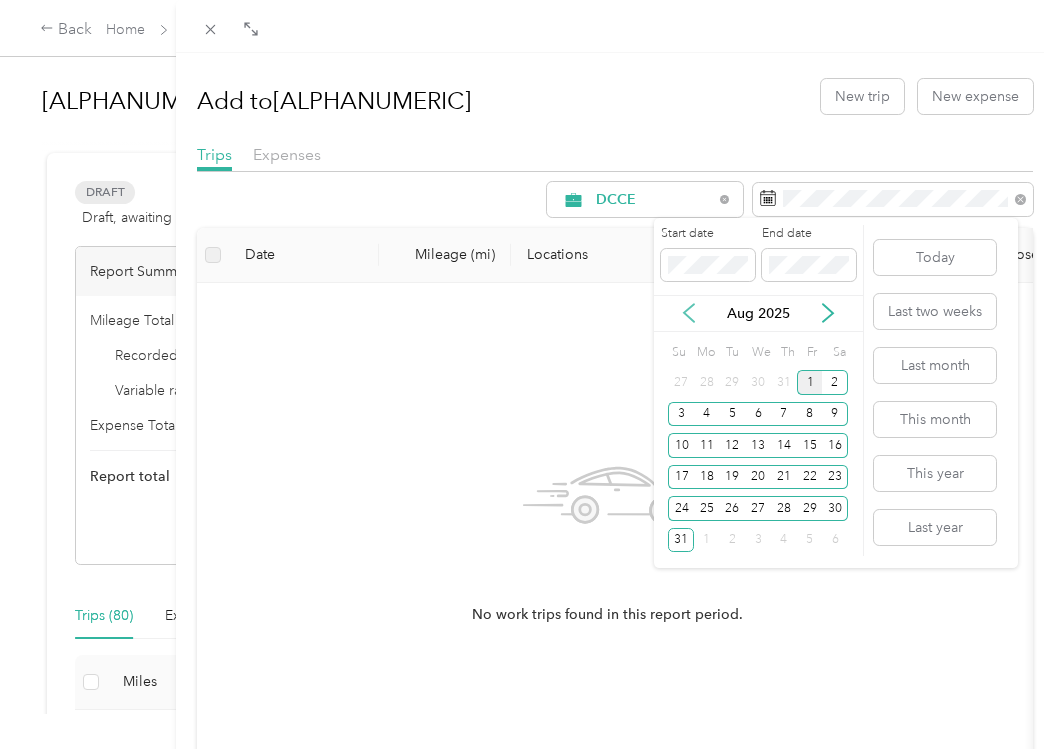 click 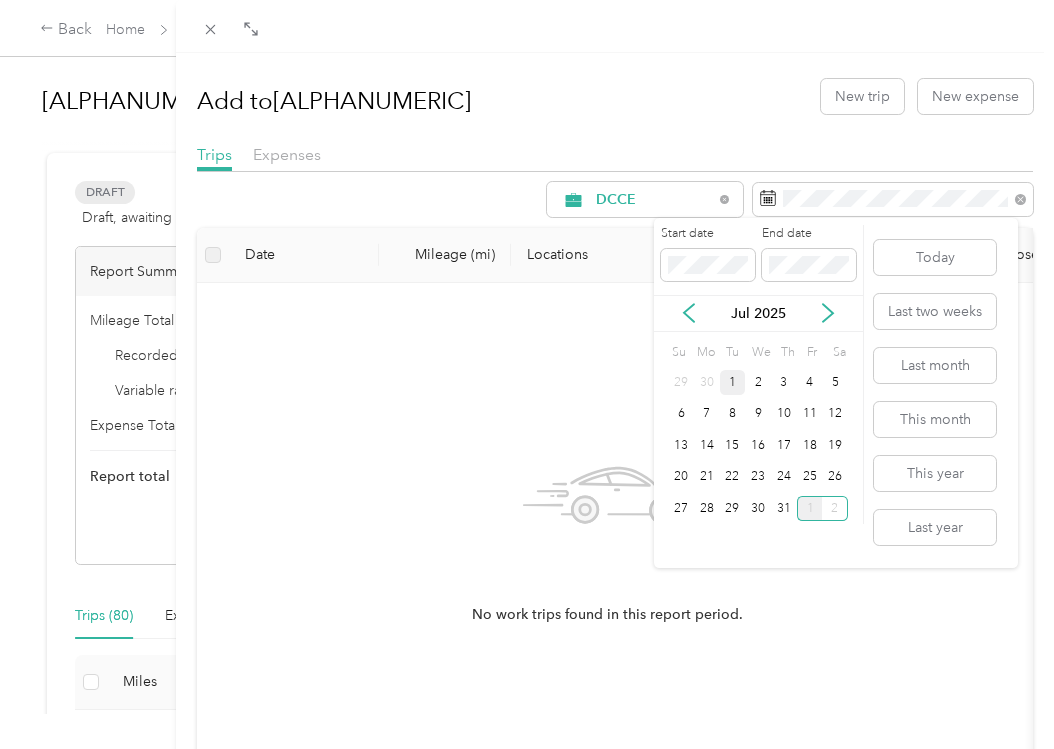 click on "1" at bounding box center (733, 382) 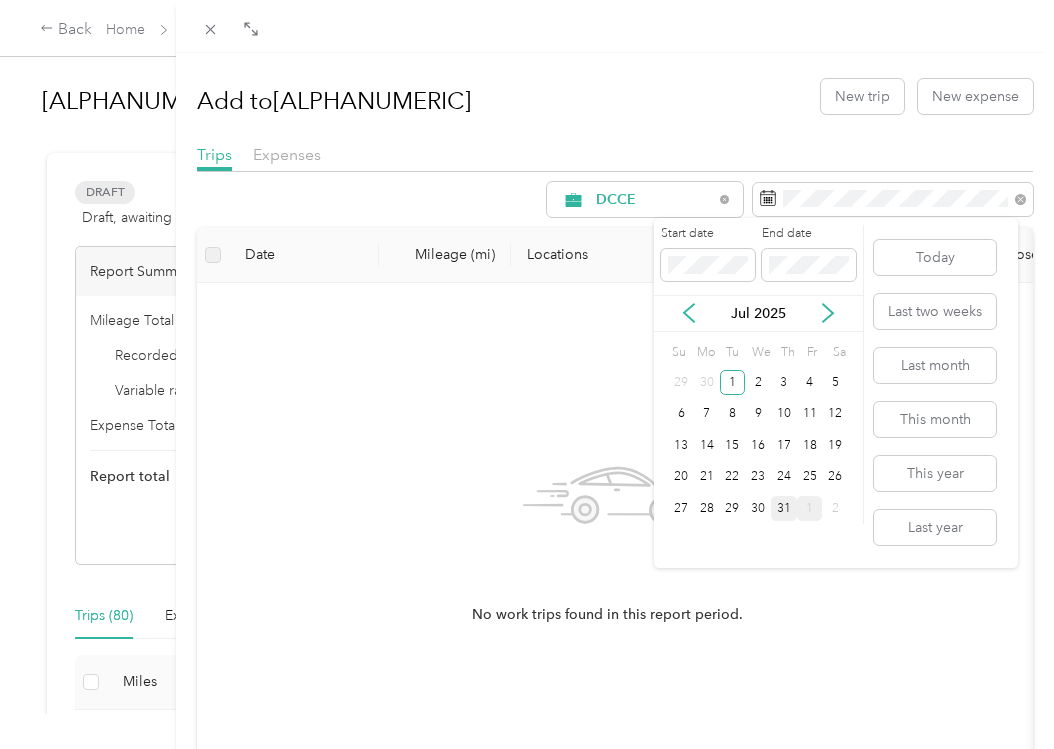 click on "31" at bounding box center (784, 508) 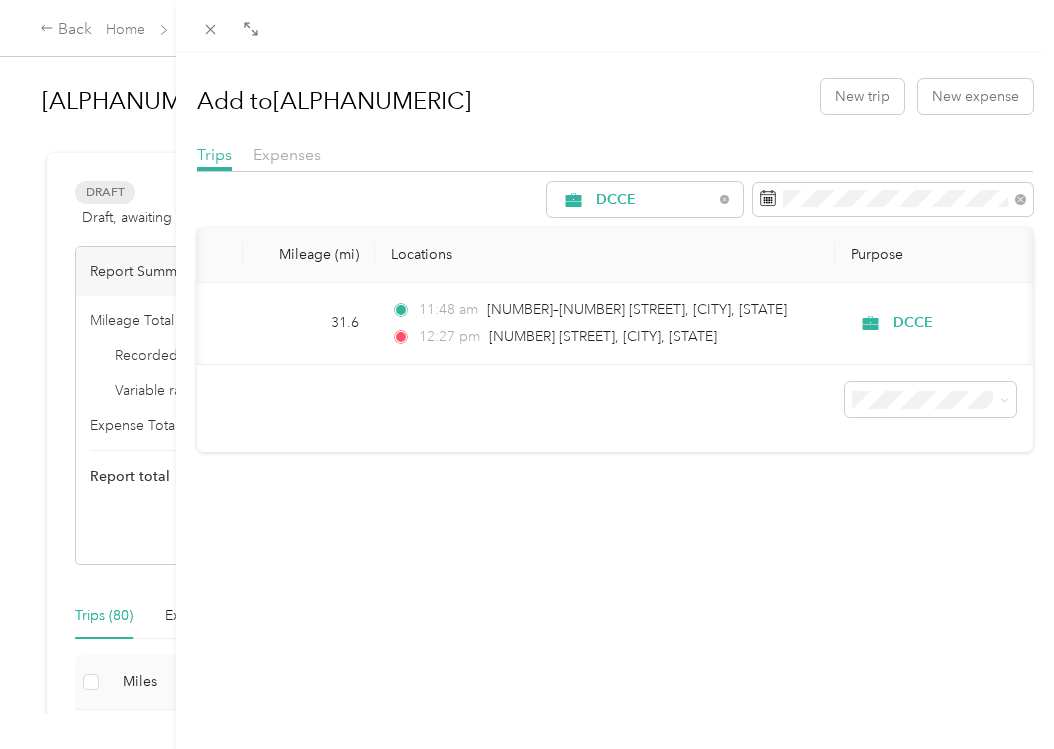 scroll, scrollTop: 0, scrollLeft: 232, axis: horizontal 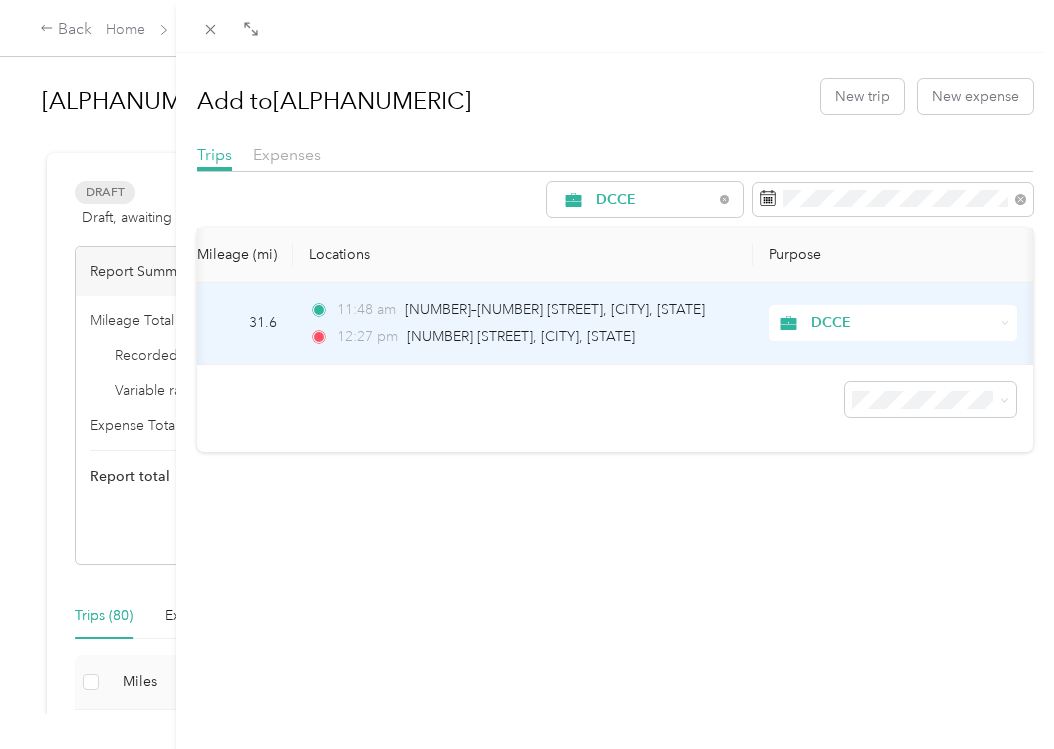 click on "DCCE" at bounding box center (902, 323) 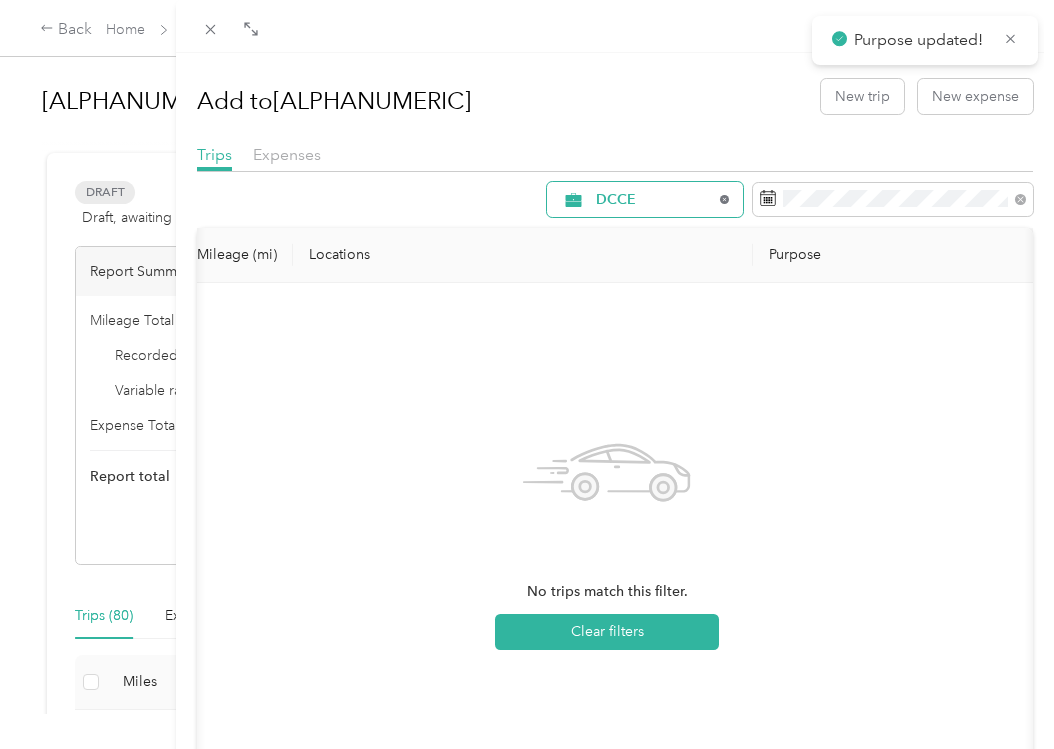 click 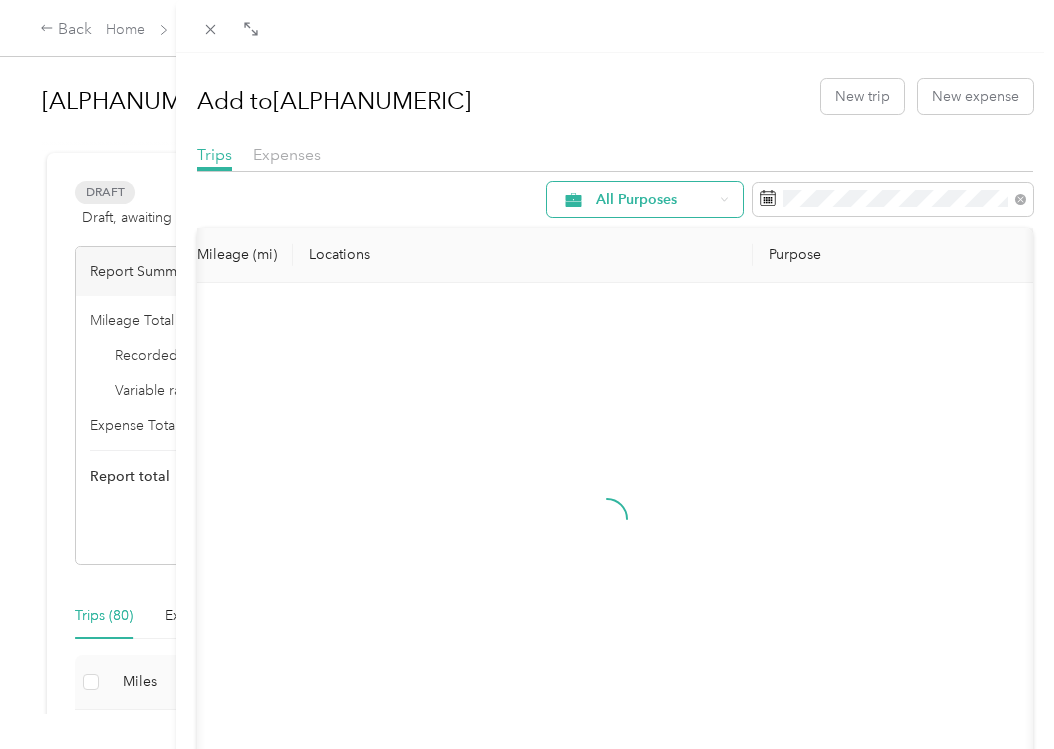 click on "All Purposes" at bounding box center (654, 200) 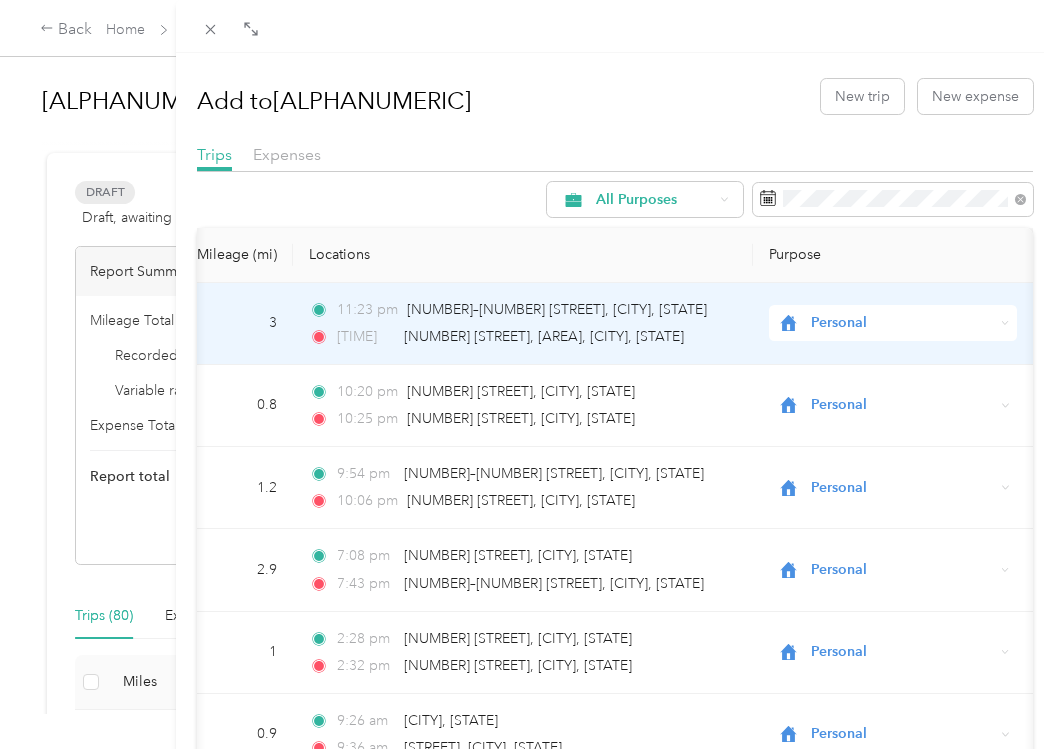 click on "All Purposes Unclassified DCCE Siporin Get Mail Banking Court Client Visit Personal" at bounding box center (629, 352) 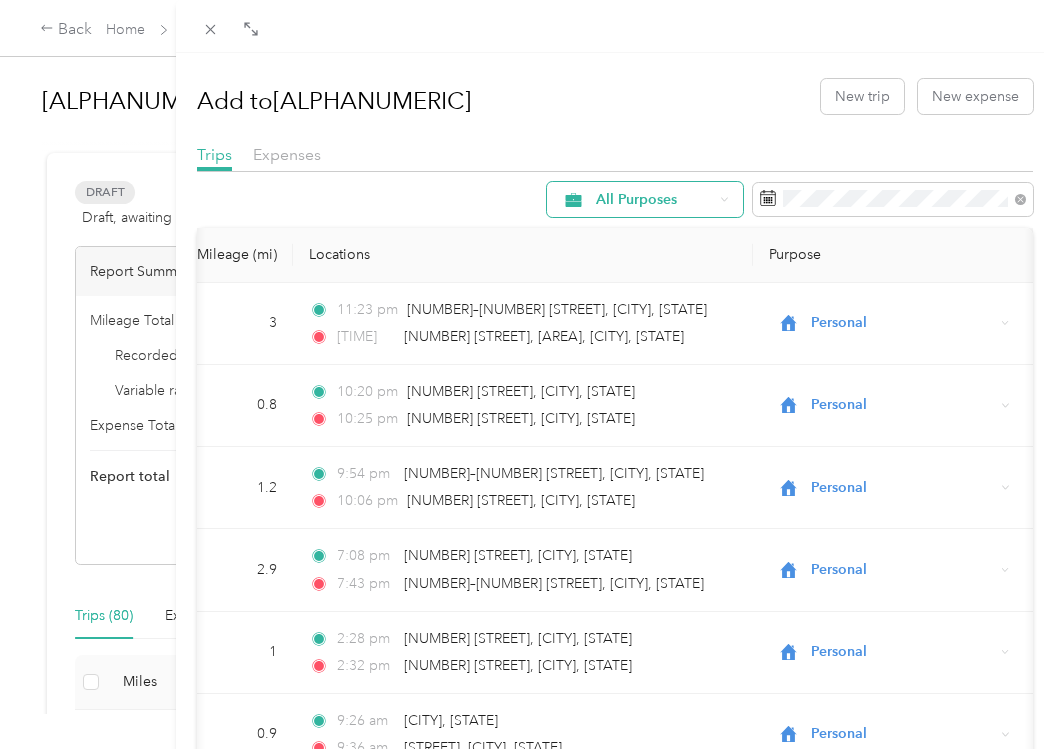 click on "All Purposes" at bounding box center [654, 200] 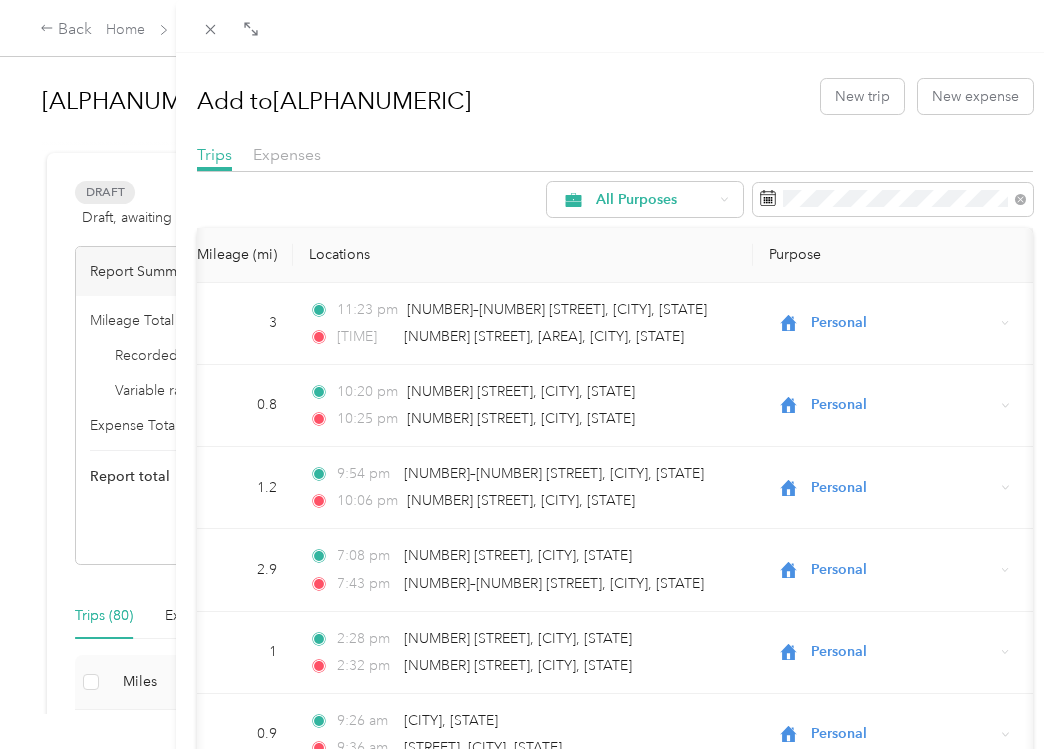 click on "[LAST]" at bounding box center (647, 331) 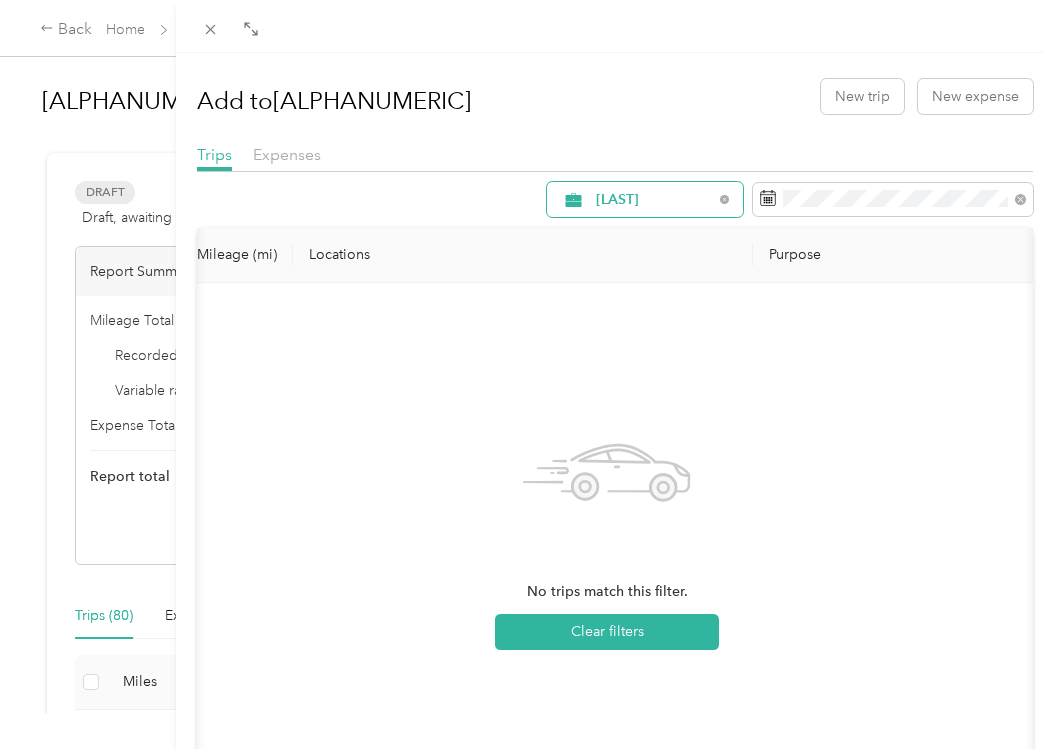 click on "[LAST]" at bounding box center [637, 200] 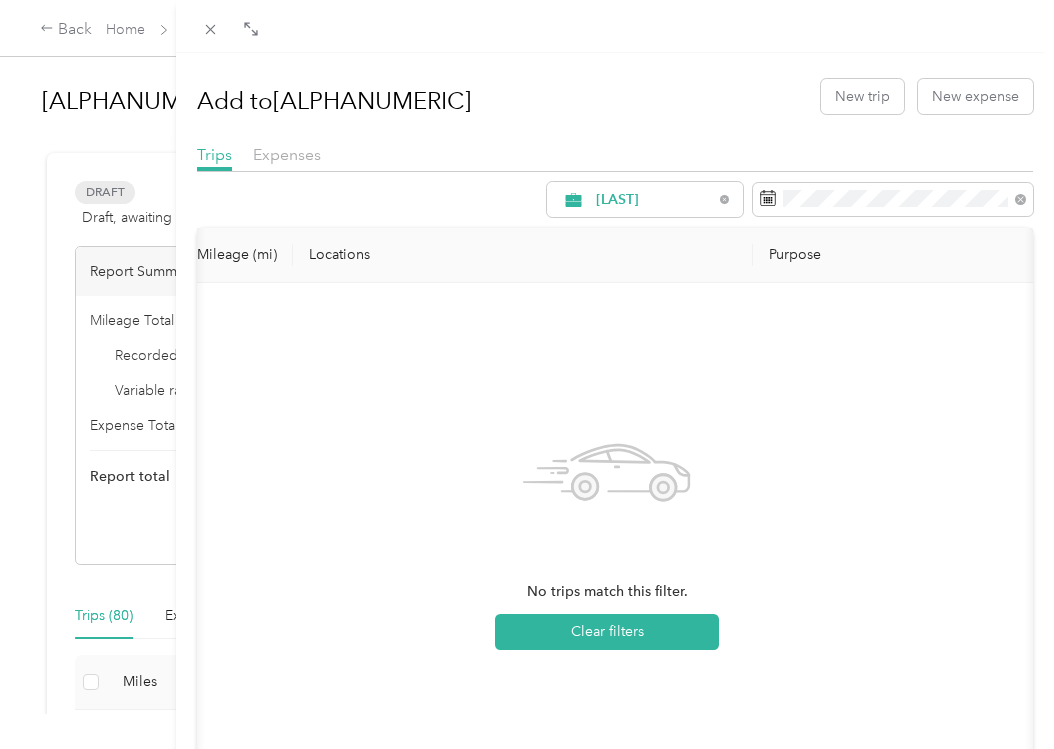 click on "Unclassified" at bounding box center [647, 260] 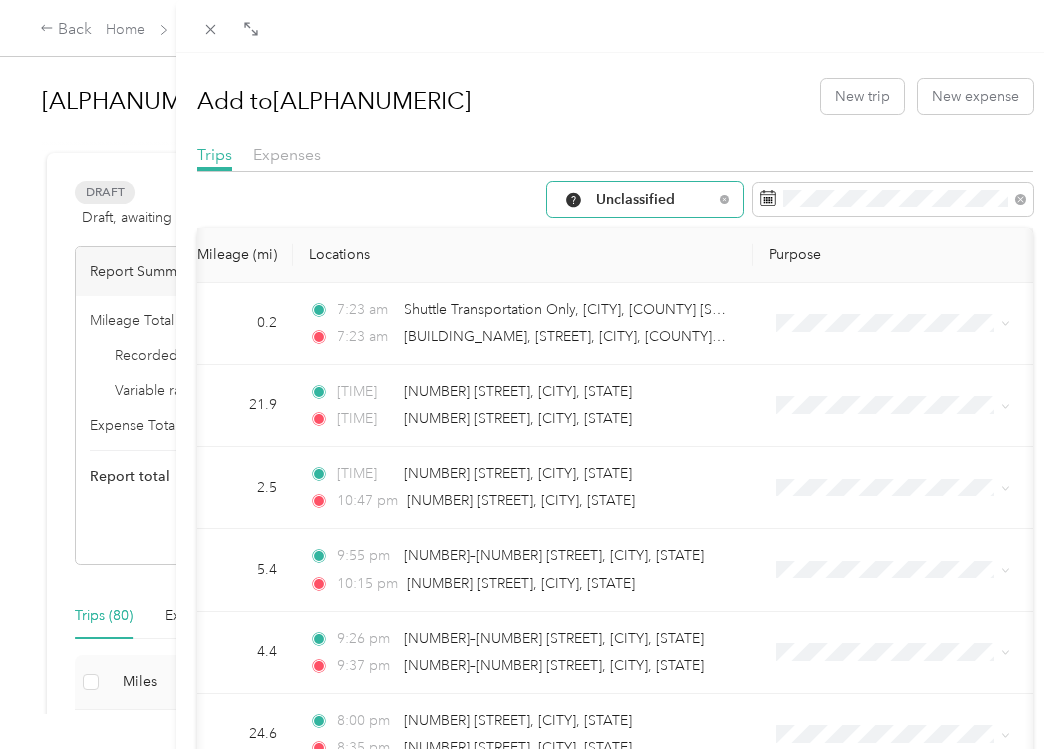 click on "Unclassified" at bounding box center [654, 200] 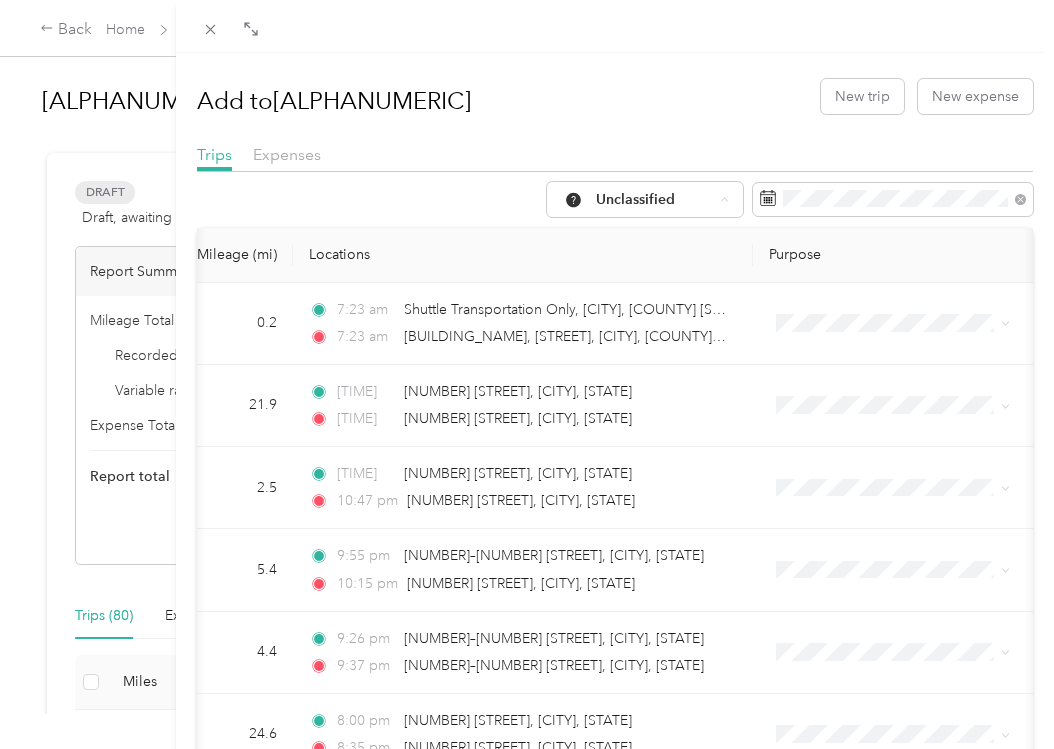 click on "[LAST]" at bounding box center (647, 341) 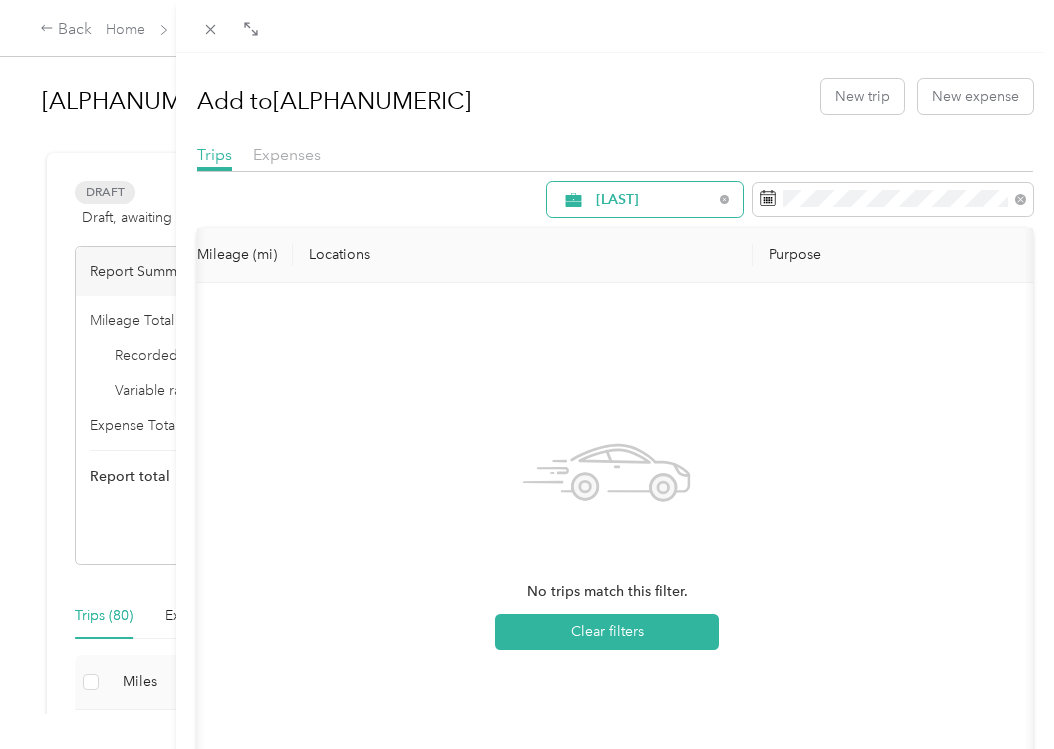 click on "[LAST]" at bounding box center [654, 200] 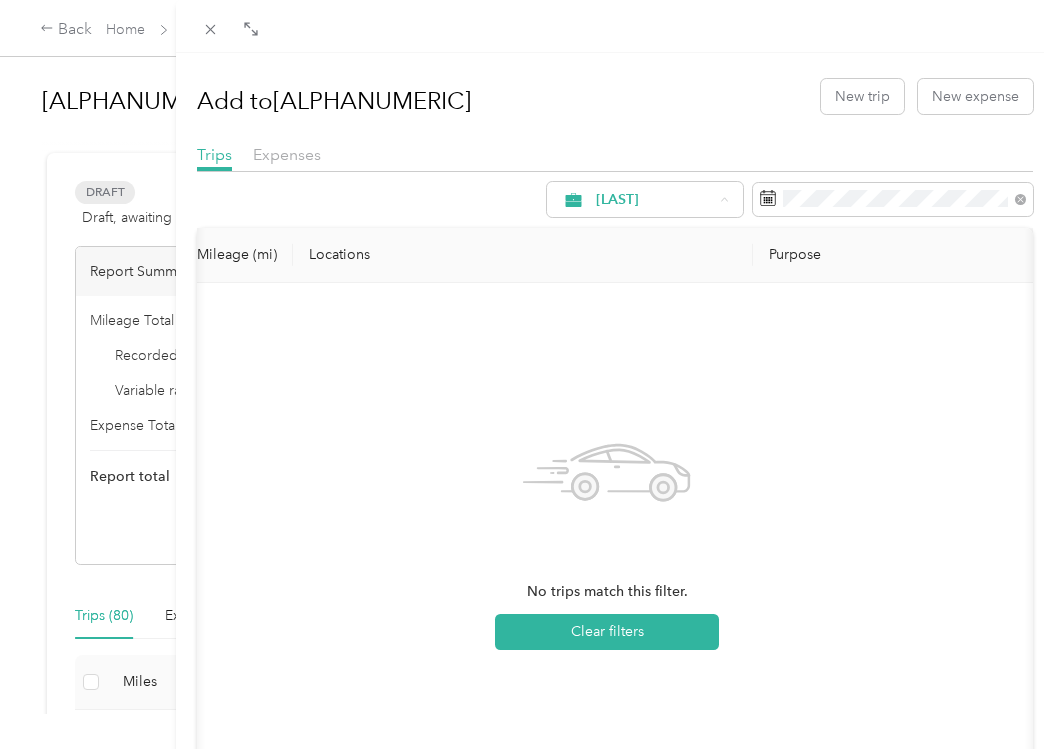 click on "All Purposes" at bounding box center [629, 236] 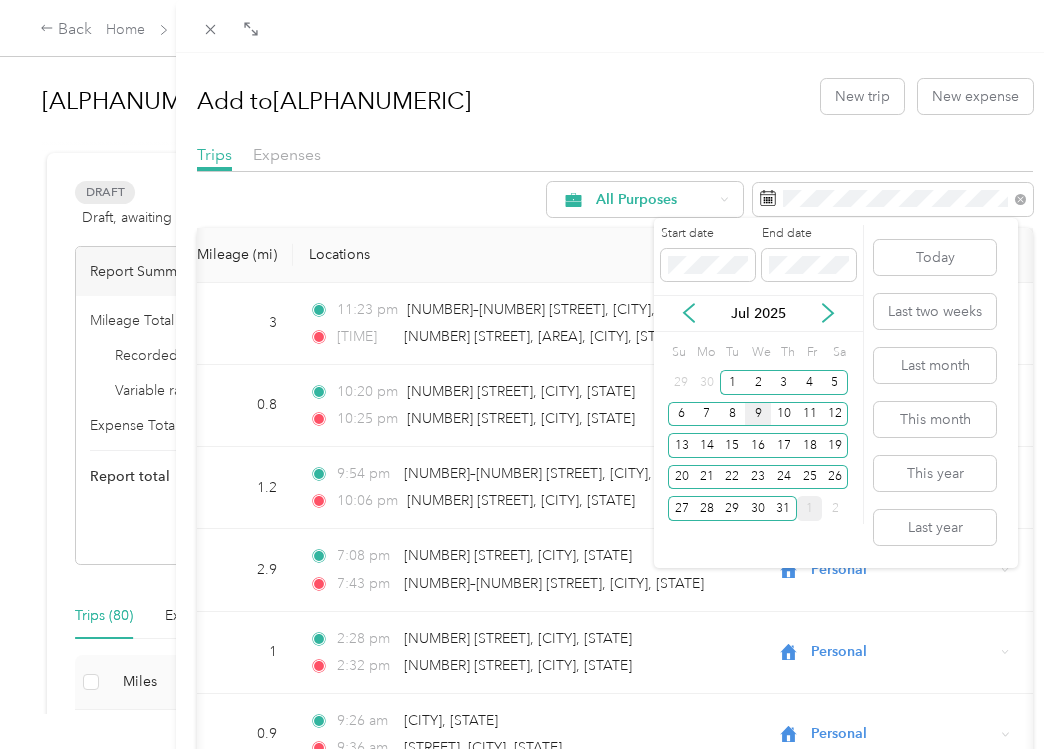 click on "9" at bounding box center [758, 414] 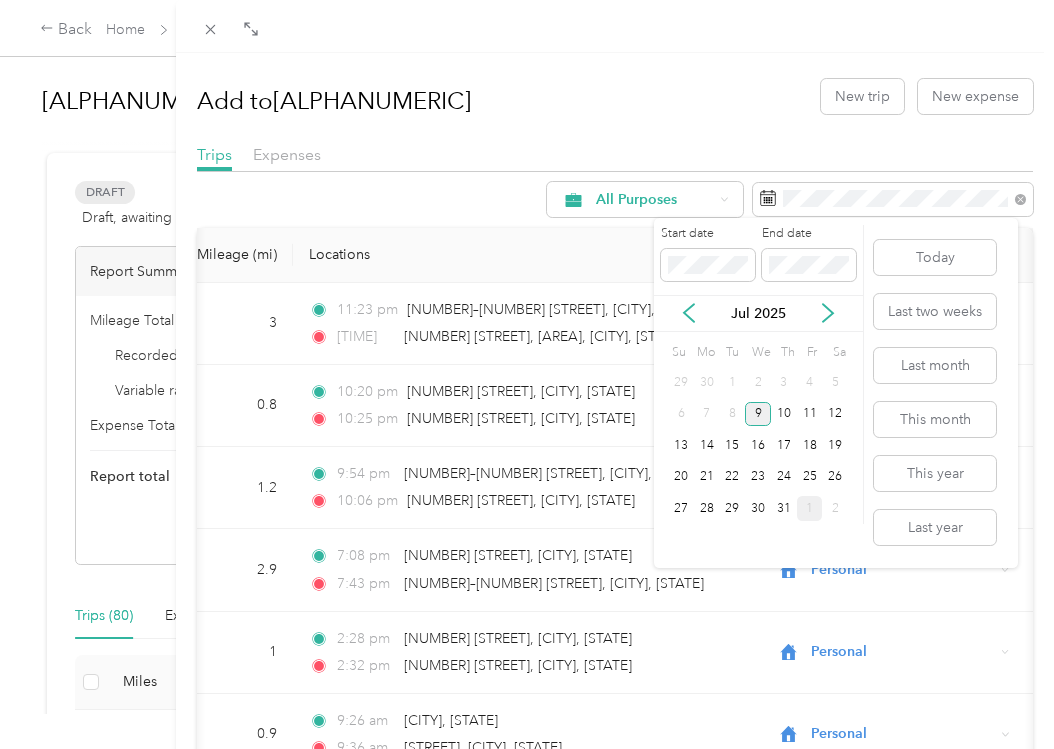 click on "9" at bounding box center (758, 414) 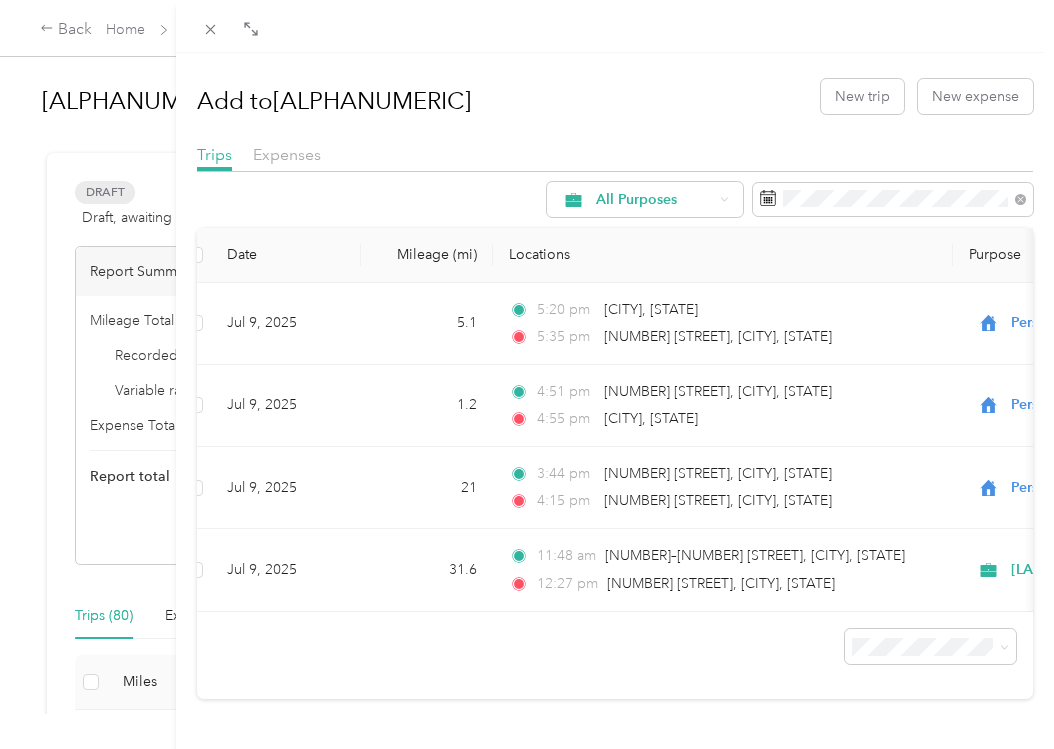 scroll, scrollTop: 0, scrollLeft: 0, axis: both 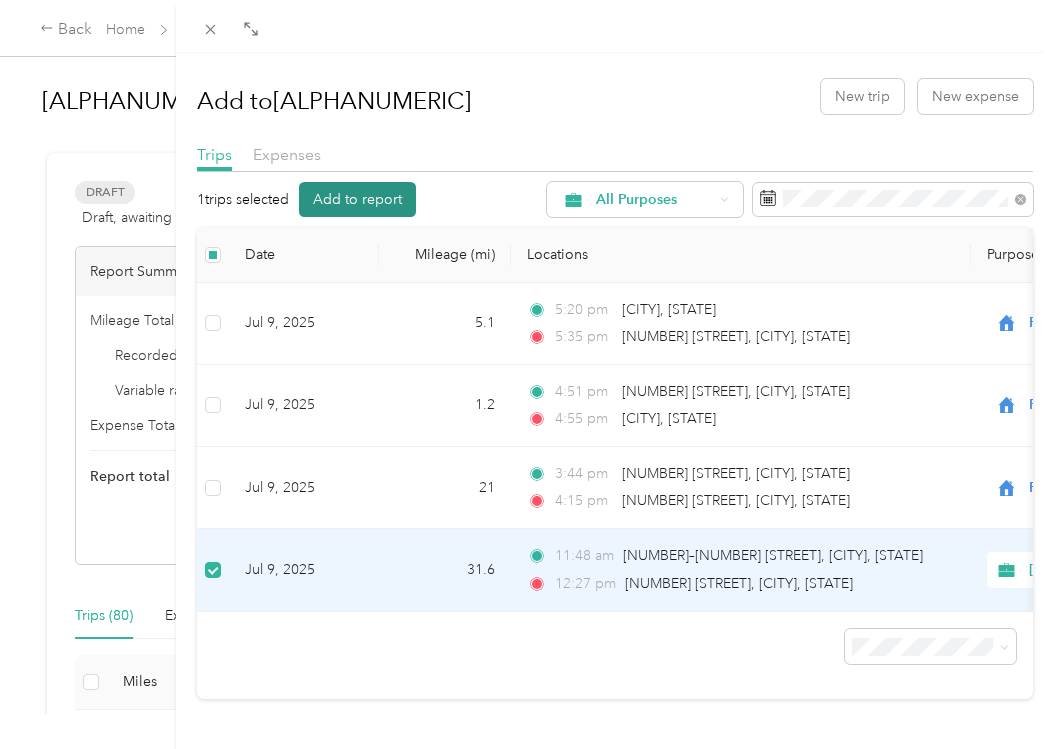 click on "Add to report" at bounding box center (357, 199) 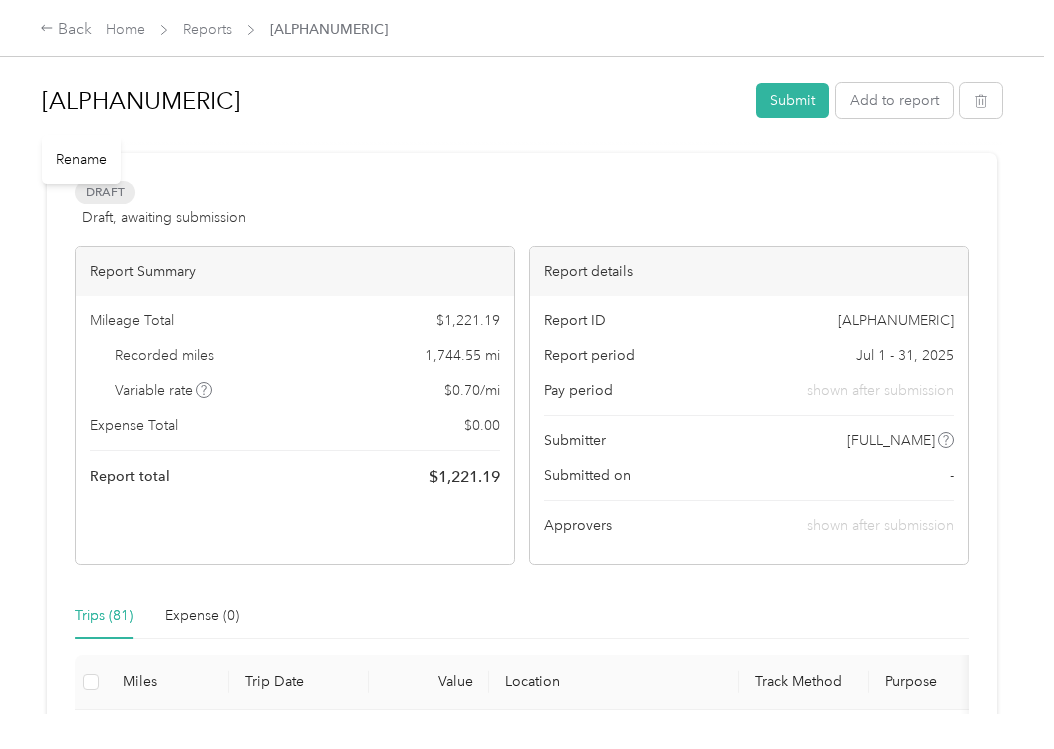 click on "[ALPHANUMERIC]" at bounding box center [392, 101] 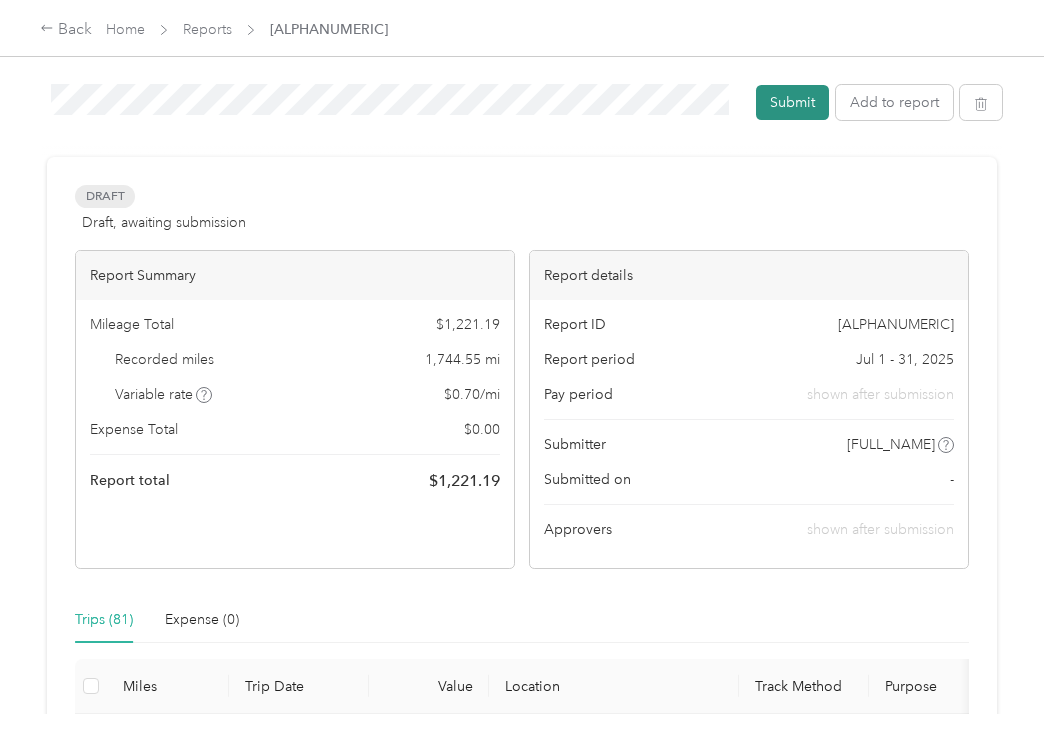 click on "Submit" at bounding box center (792, 102) 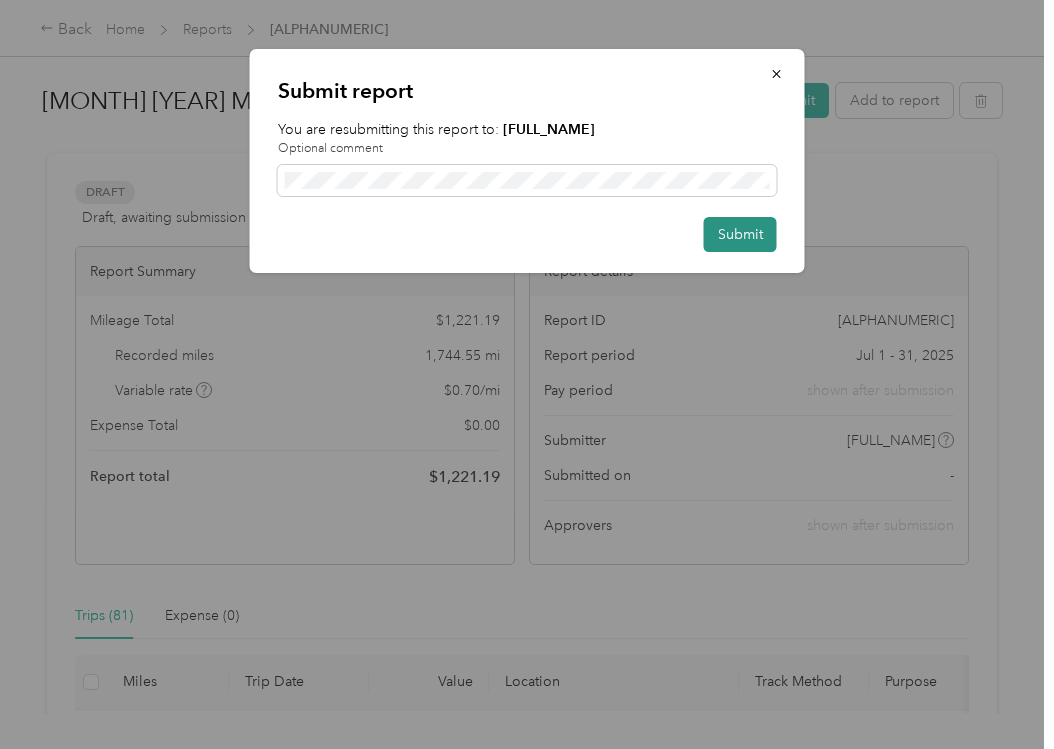 click on "Submit" at bounding box center [740, 234] 